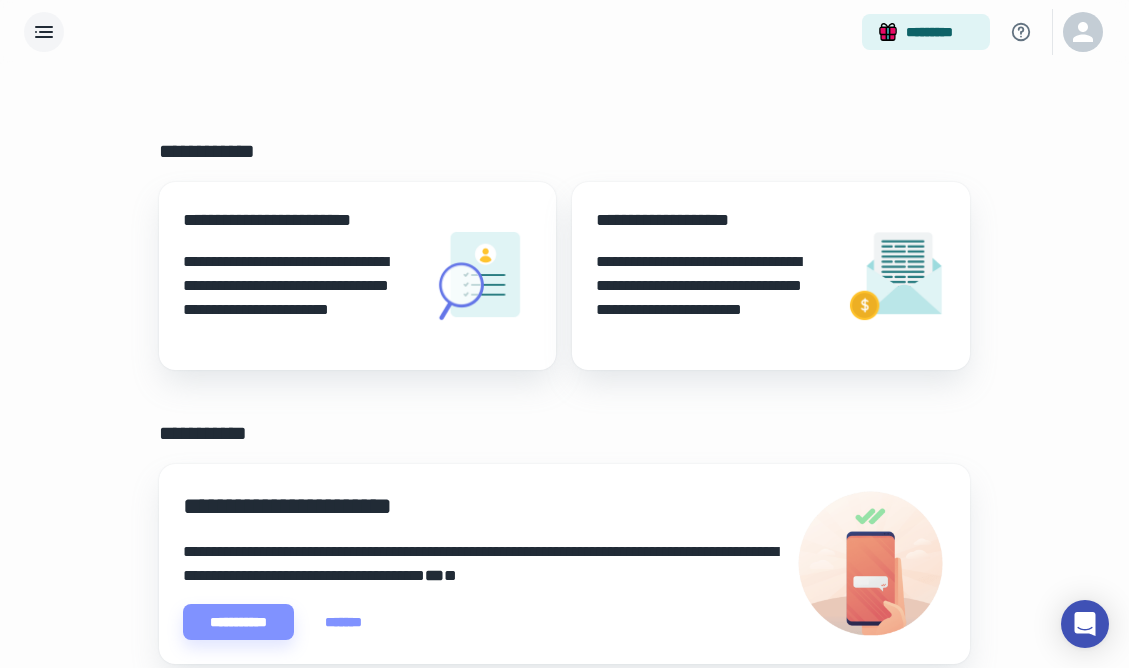 scroll, scrollTop: 0, scrollLeft: 0, axis: both 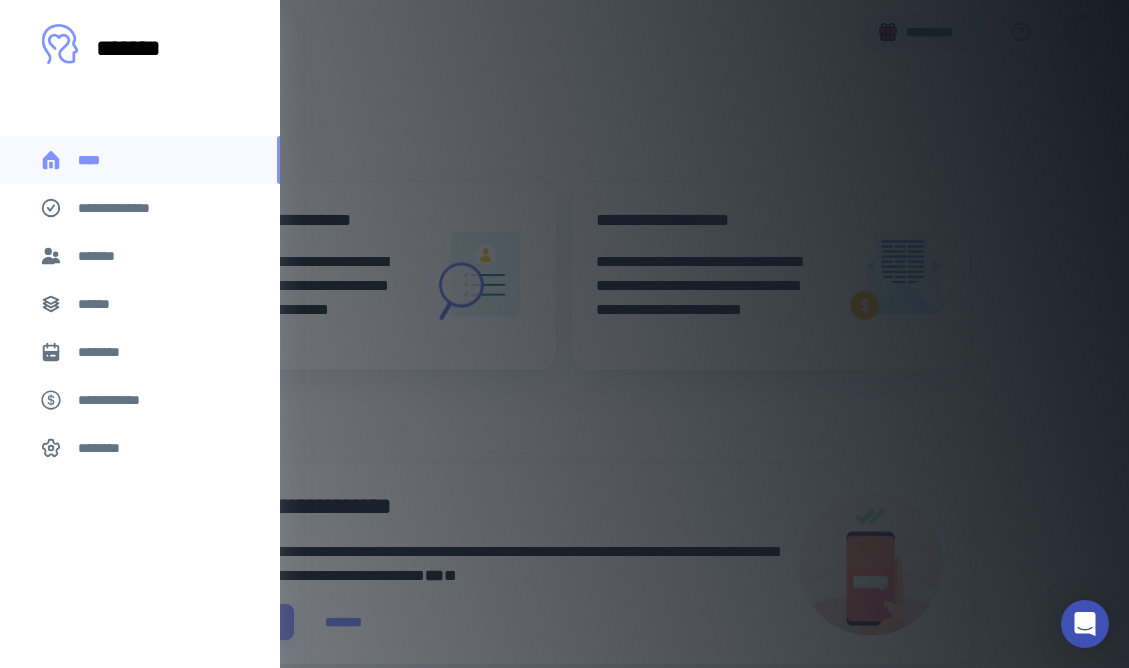 click on "*******" at bounding box center [140, 256] 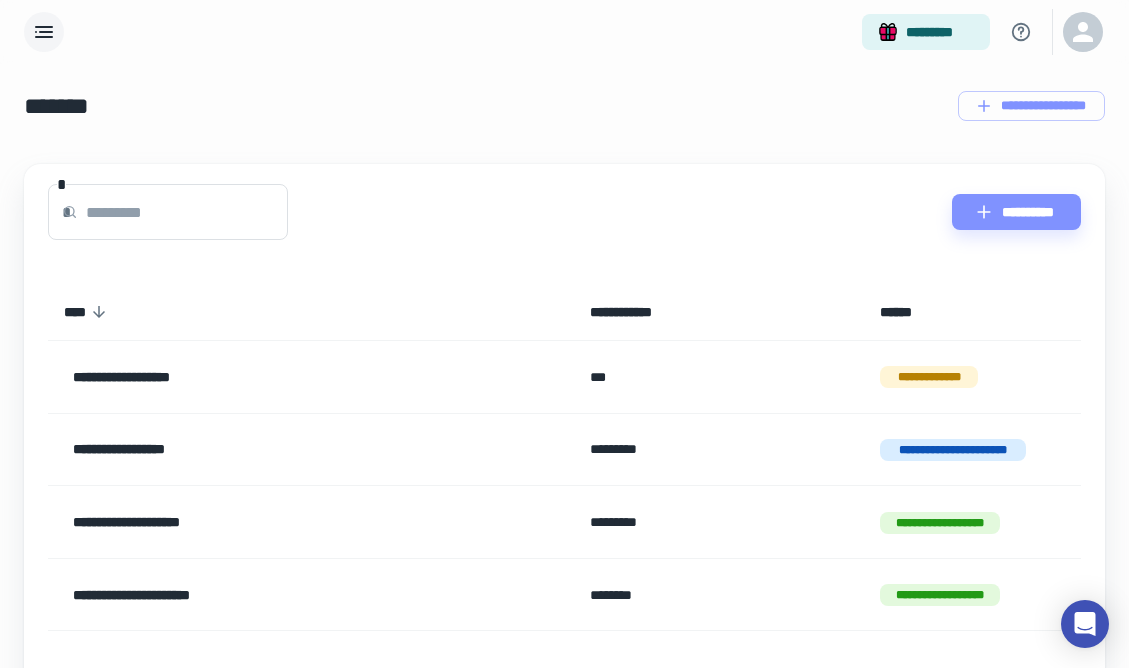 click 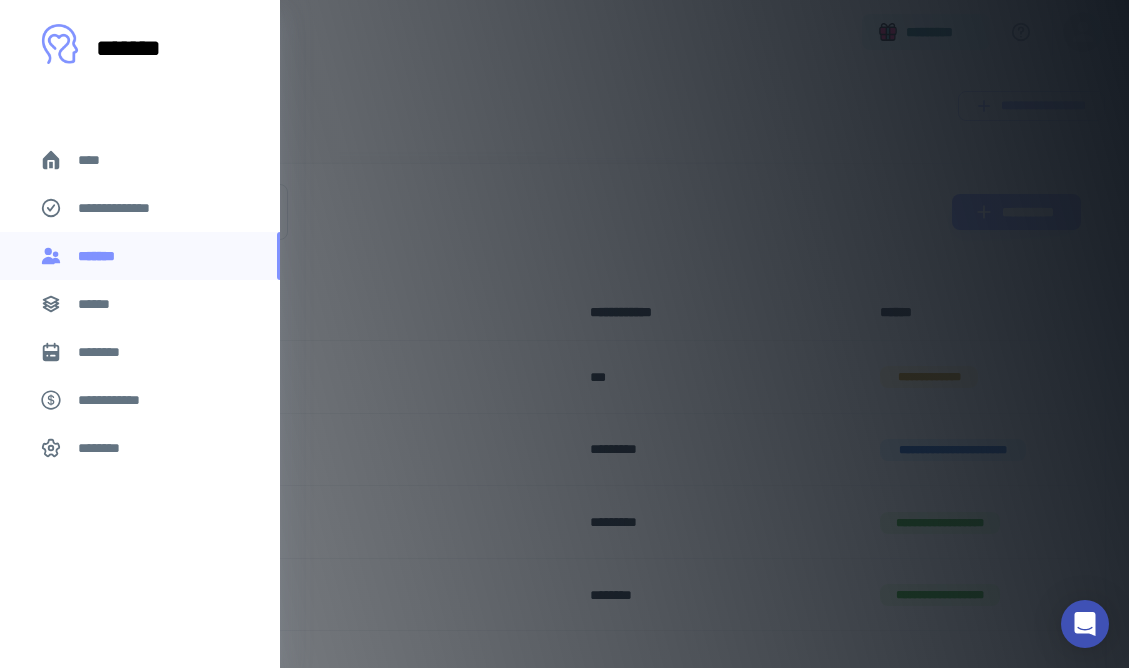 click on "******" at bounding box center (100, 304) 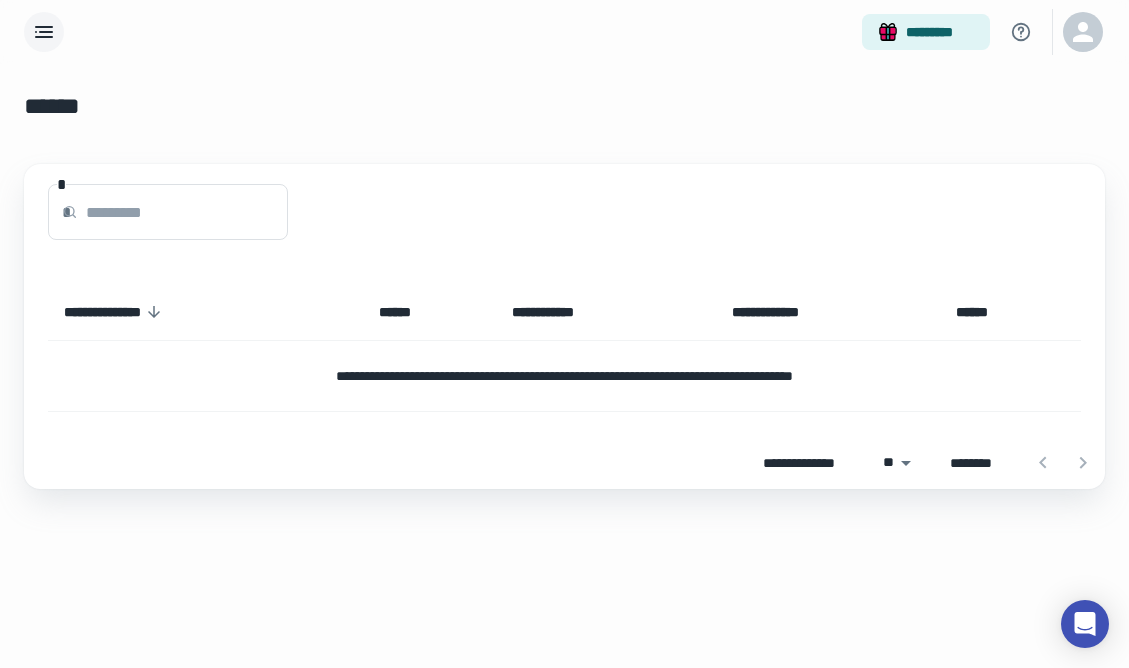 click on "*********" at bounding box center [564, 32] 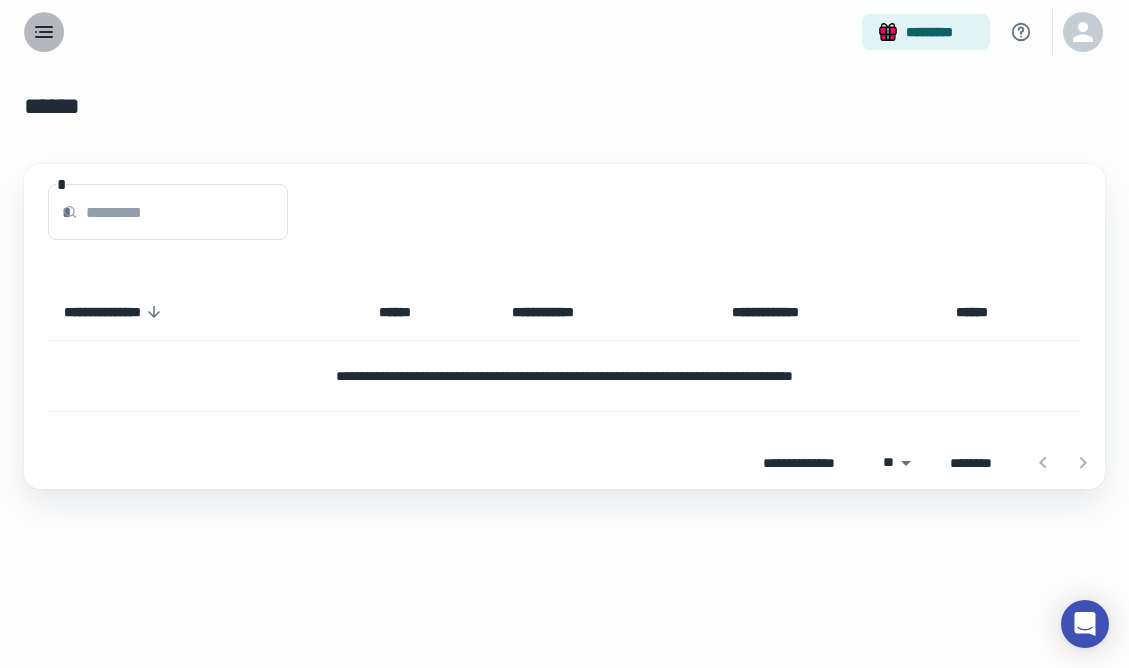 click 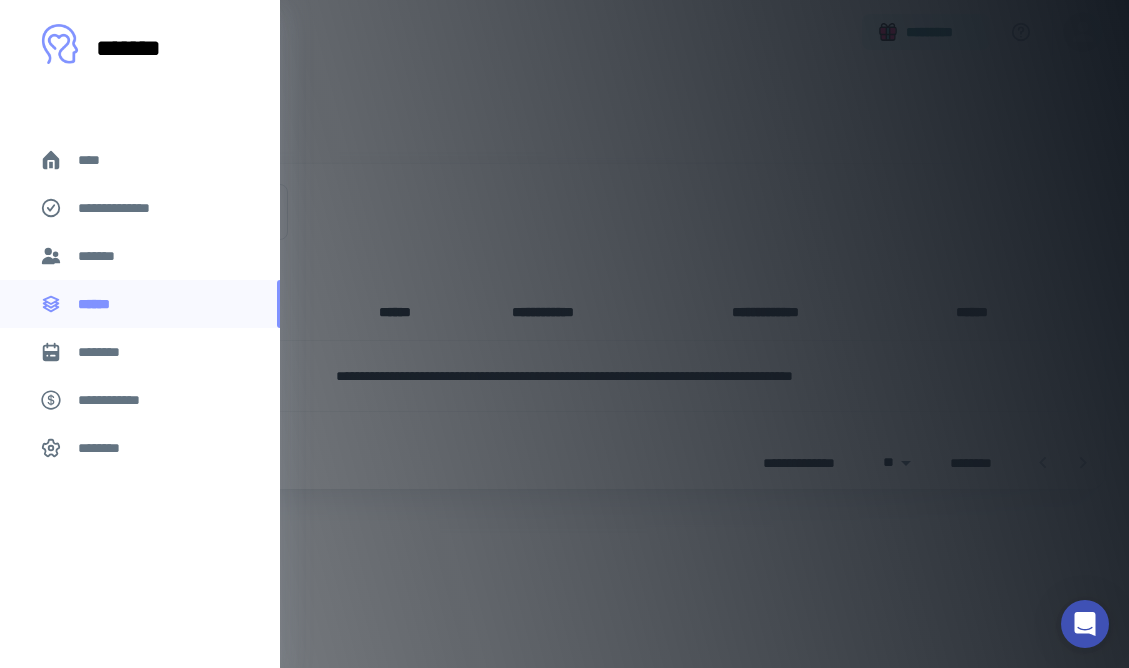 click on "****" at bounding box center (97, 160) 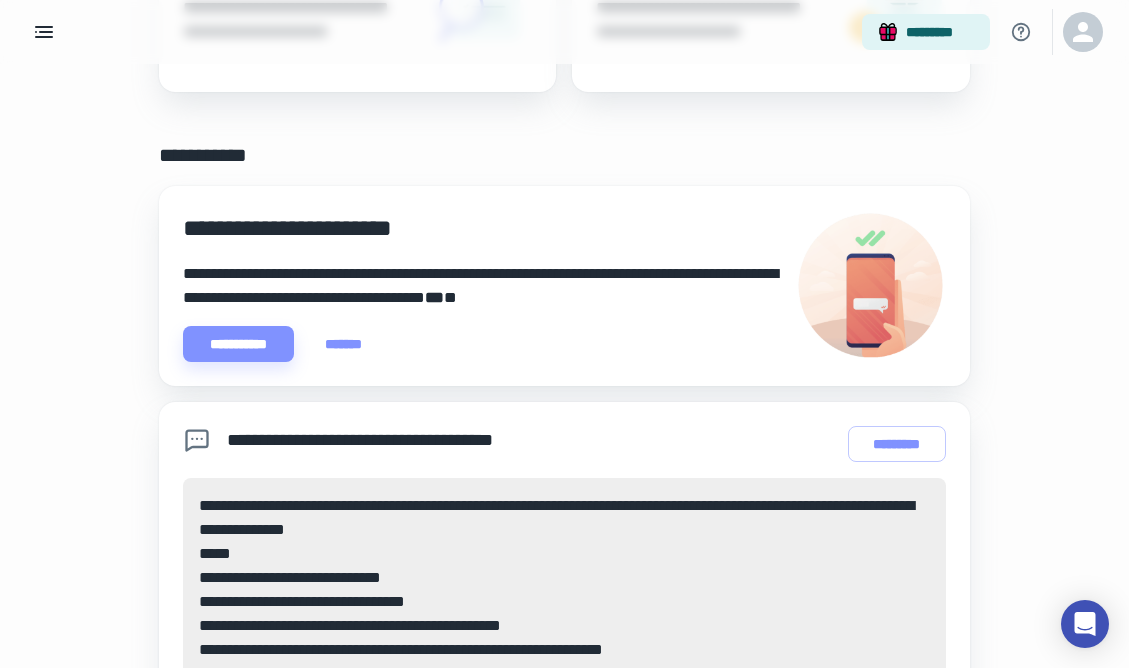 scroll, scrollTop: 0, scrollLeft: 0, axis: both 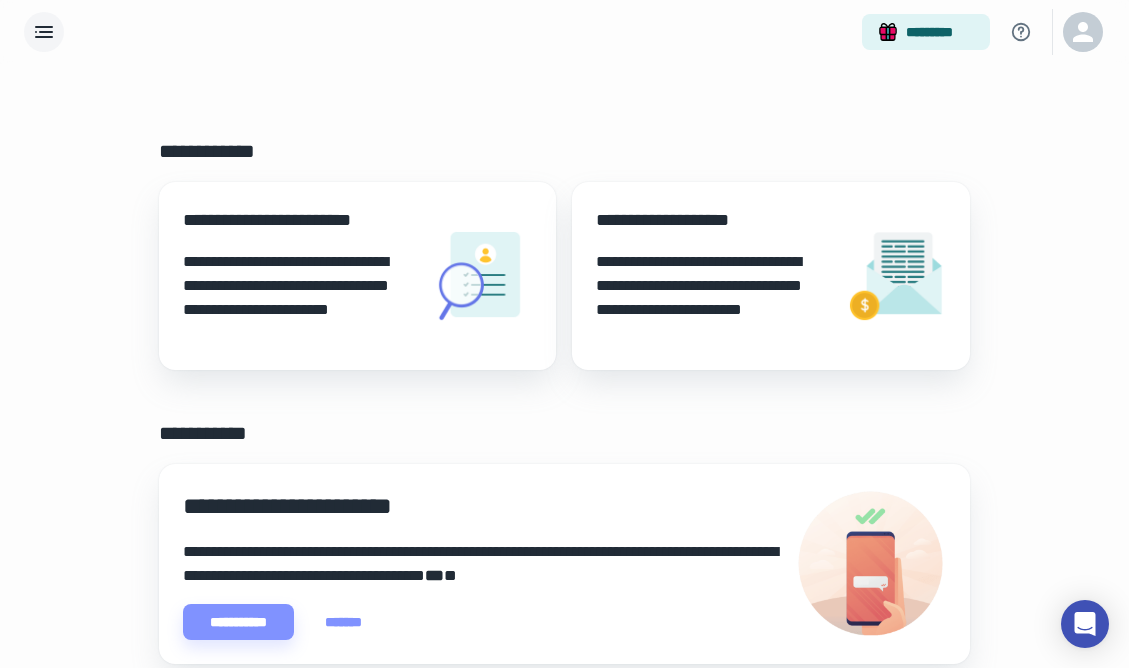 click 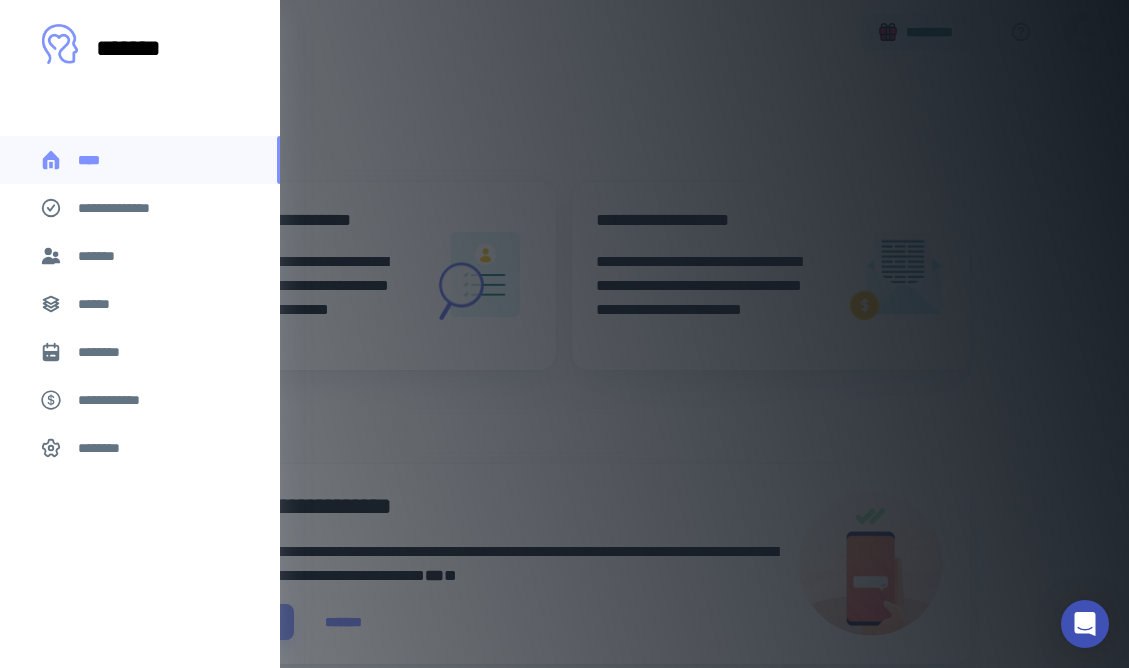 click on "*******" at bounding box center (140, 256) 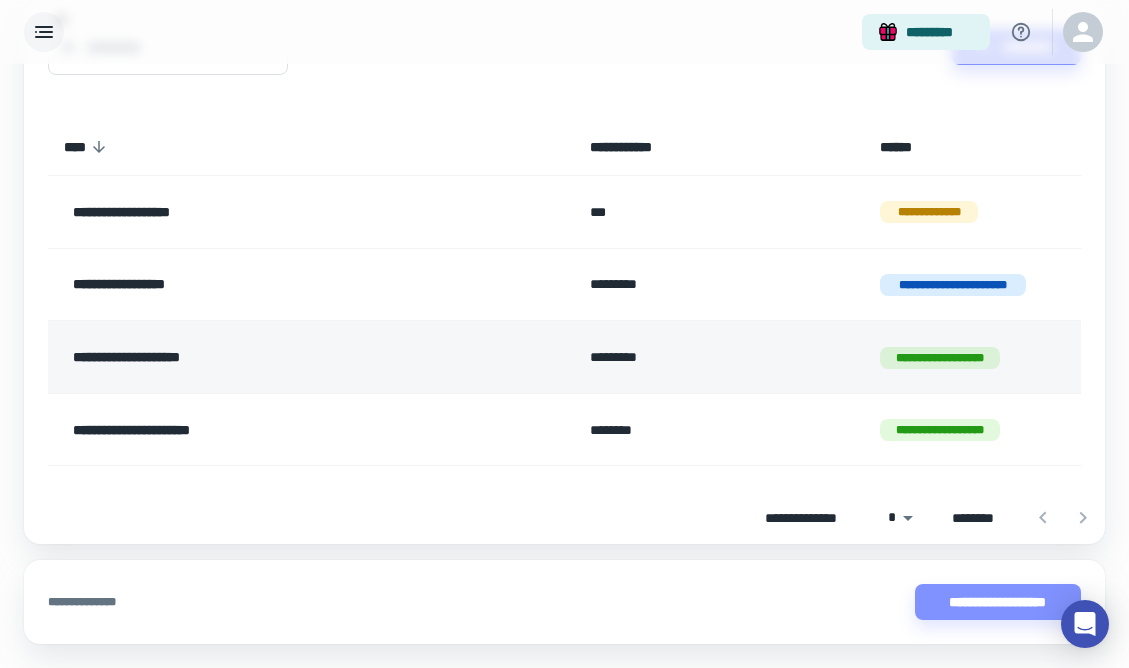 scroll, scrollTop: 221, scrollLeft: 0, axis: vertical 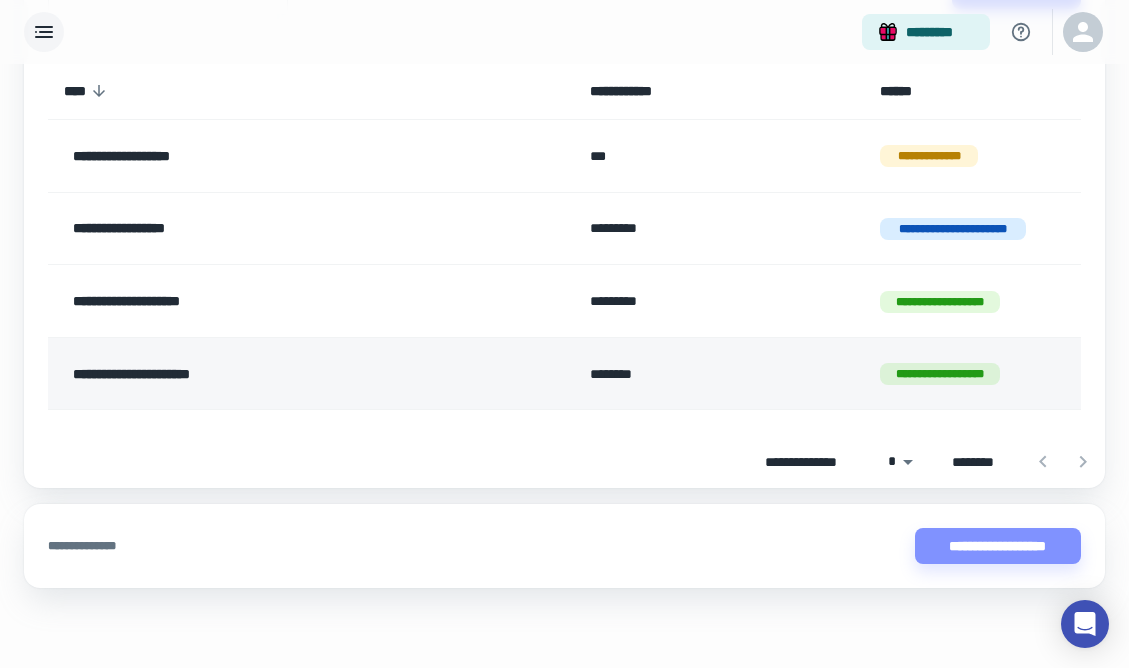 click on "**********" at bounding box center [311, 373] 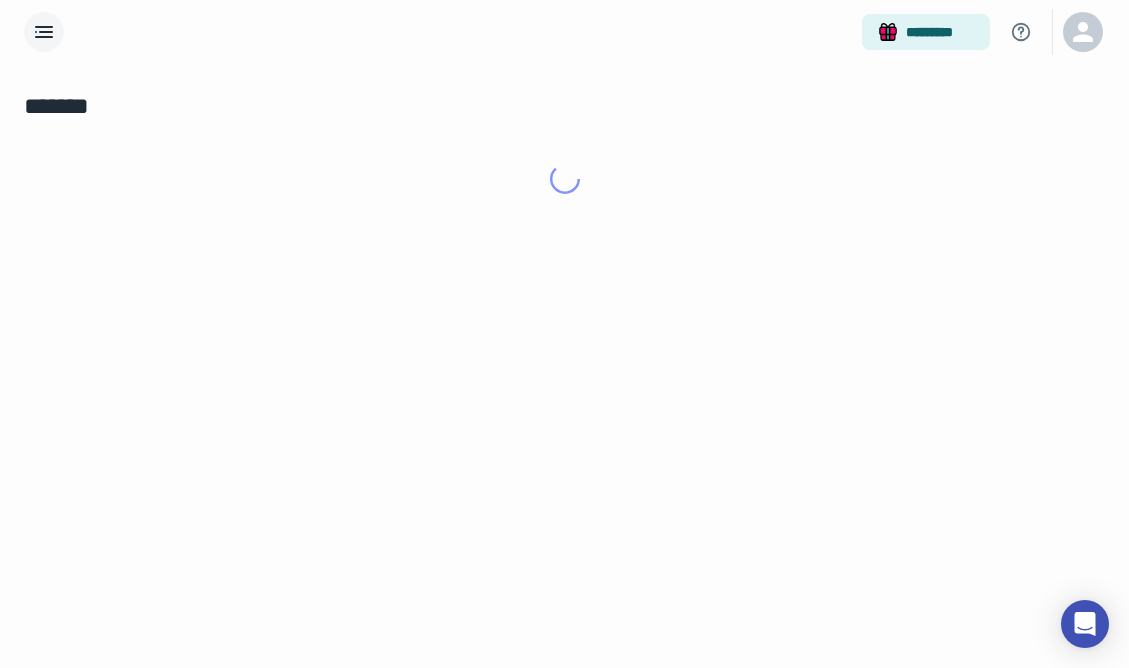 scroll, scrollTop: 0, scrollLeft: 0, axis: both 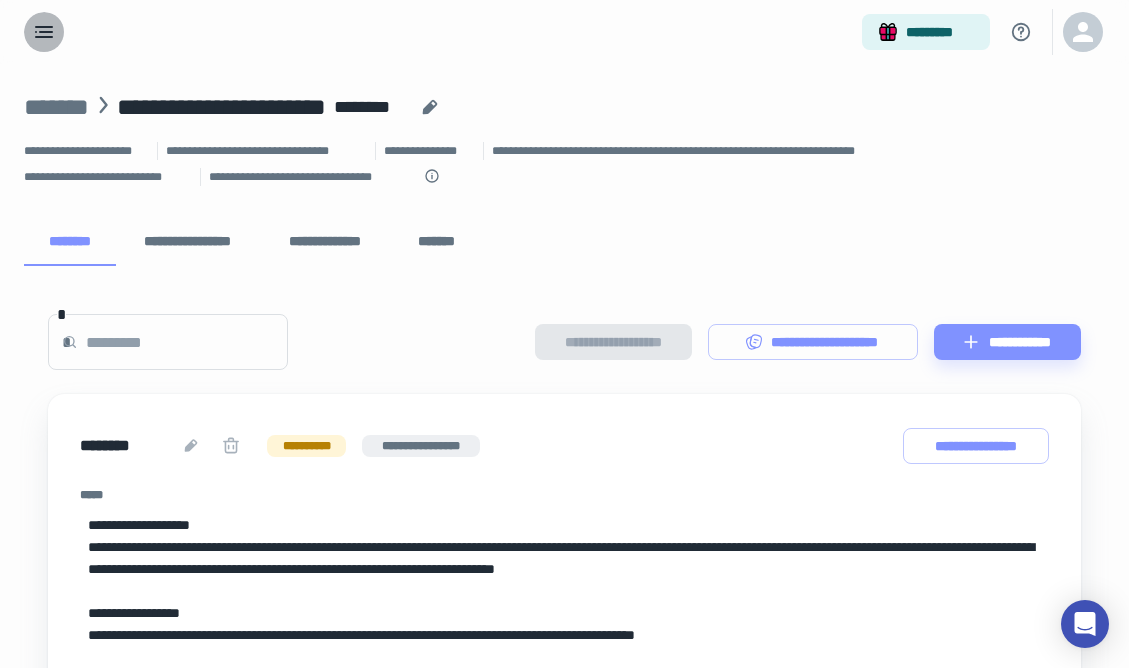 click 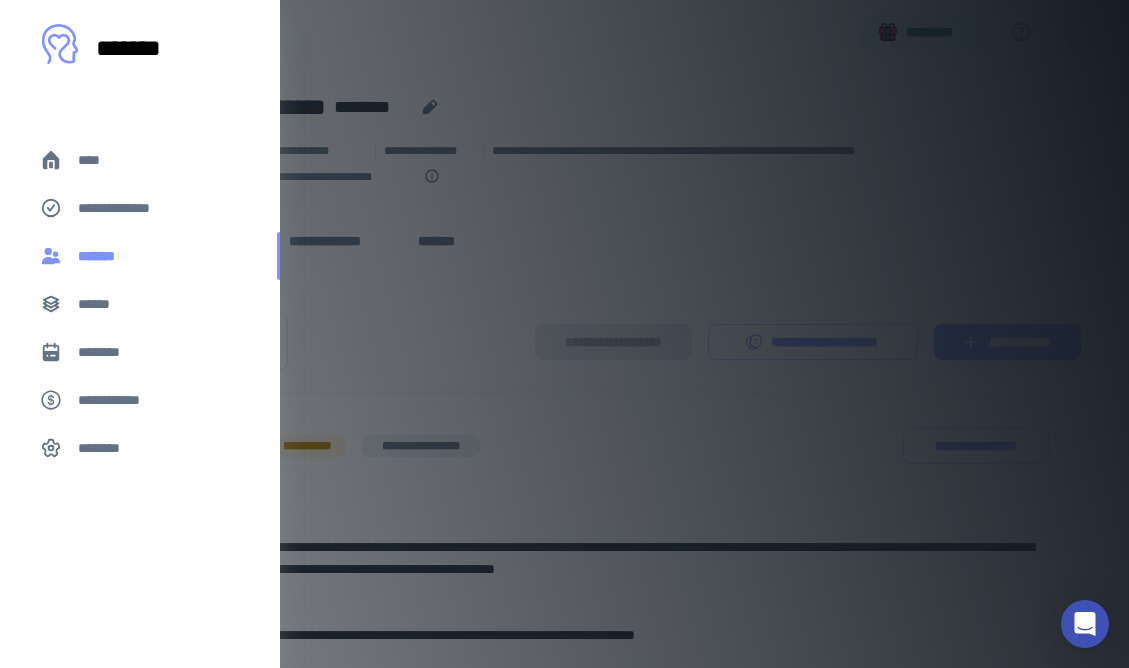 click on "*******" at bounding box center (101, 256) 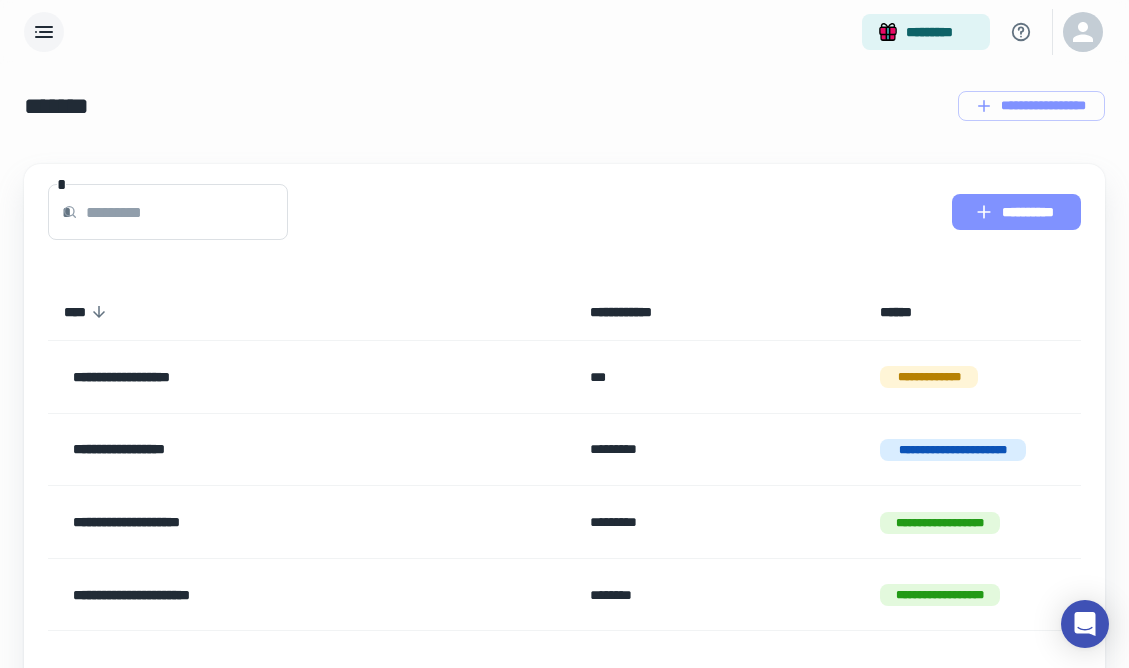 click on "**********" at bounding box center (1016, 212) 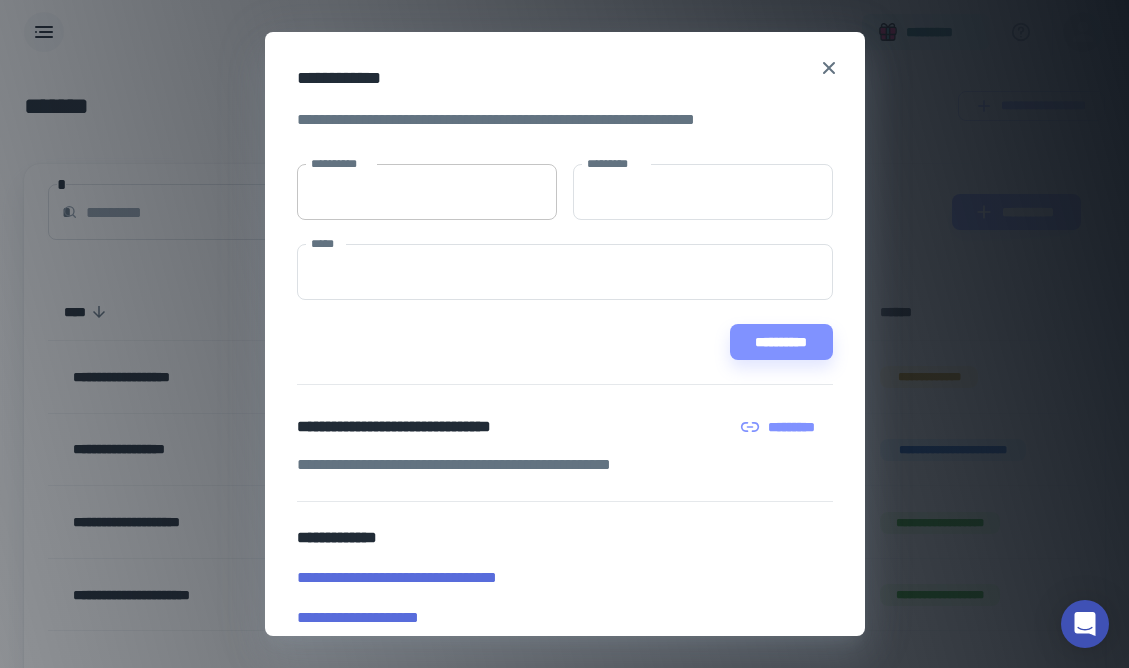 click on "**********" at bounding box center (427, 192) 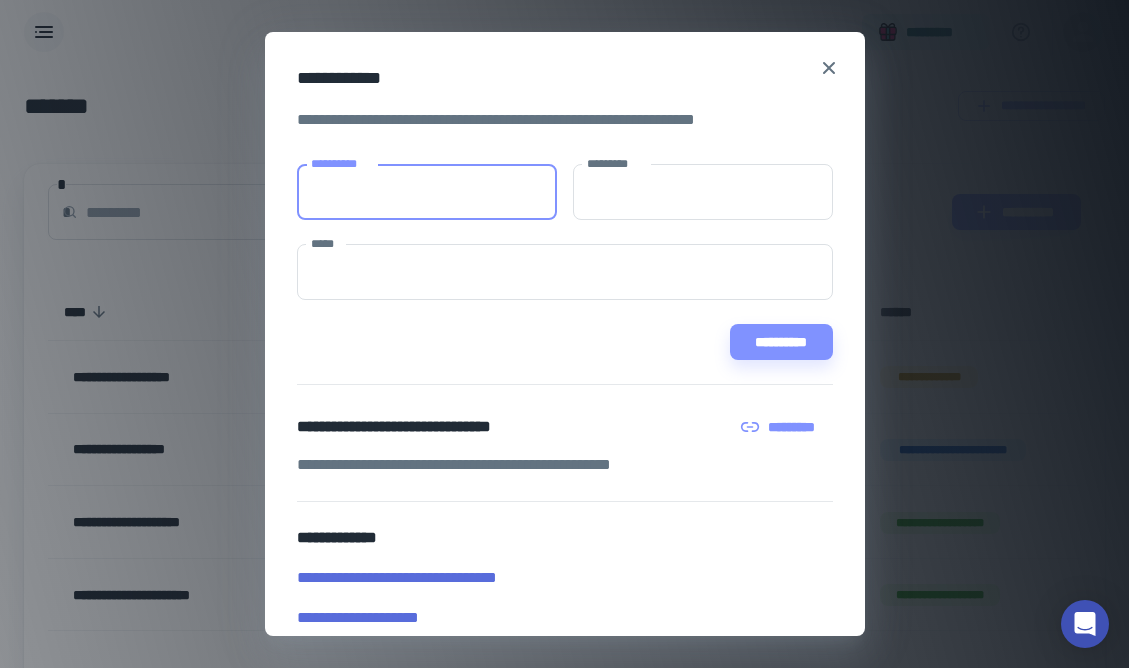 click on "**********" at bounding box center (427, 192) 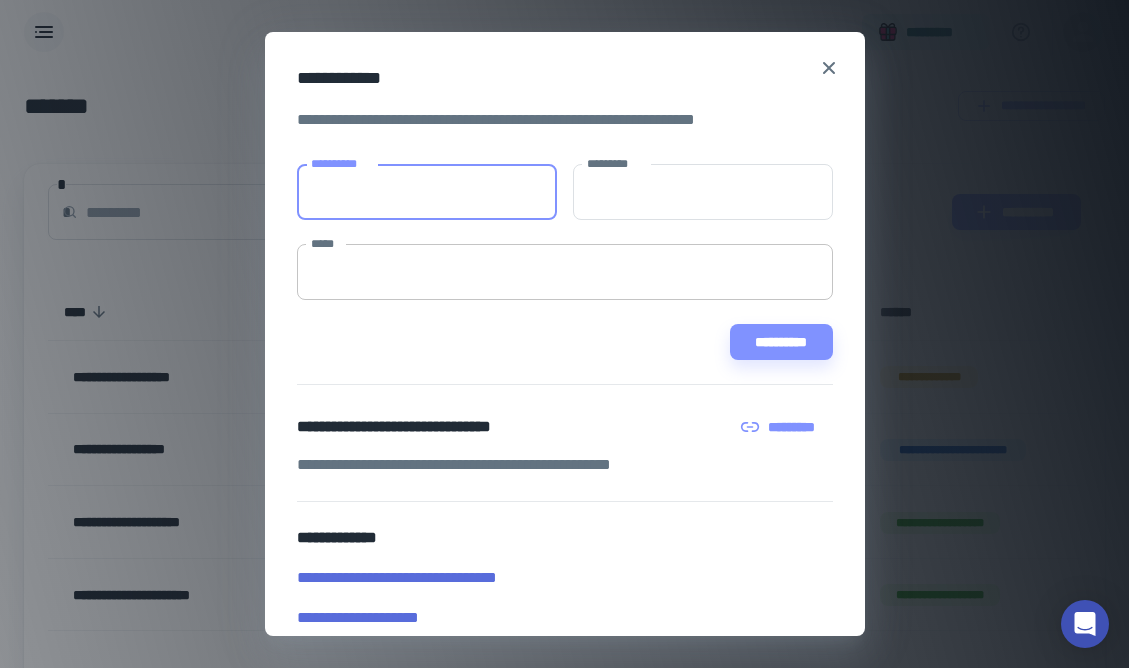 click on "*****" at bounding box center [565, 272] 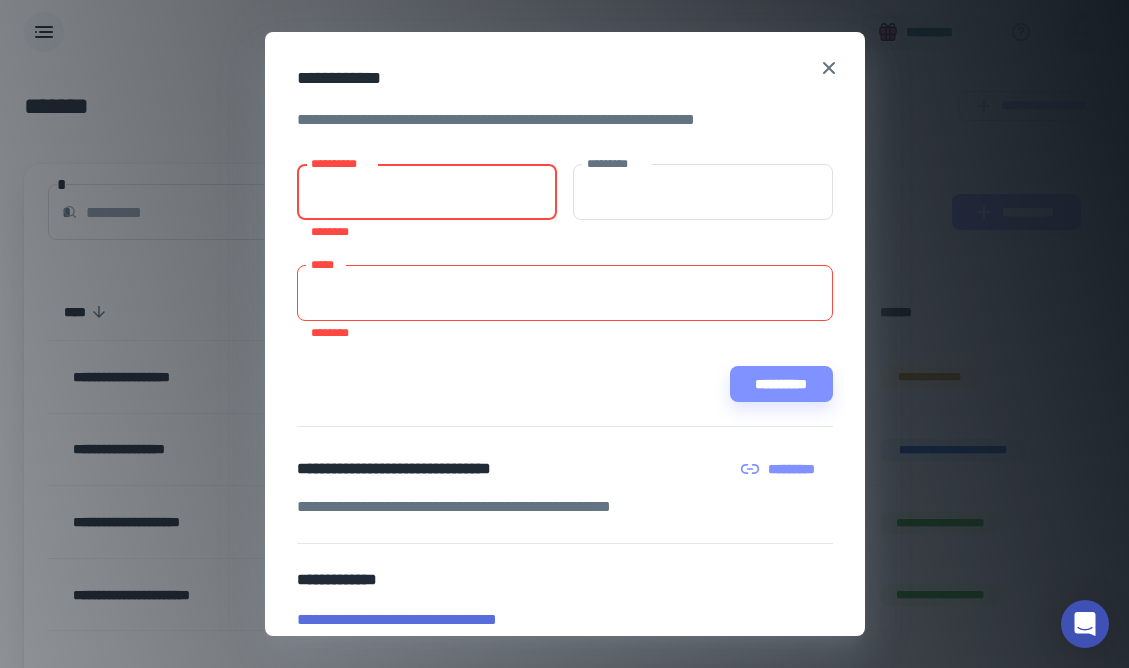 click on "**********" at bounding box center (427, 192) 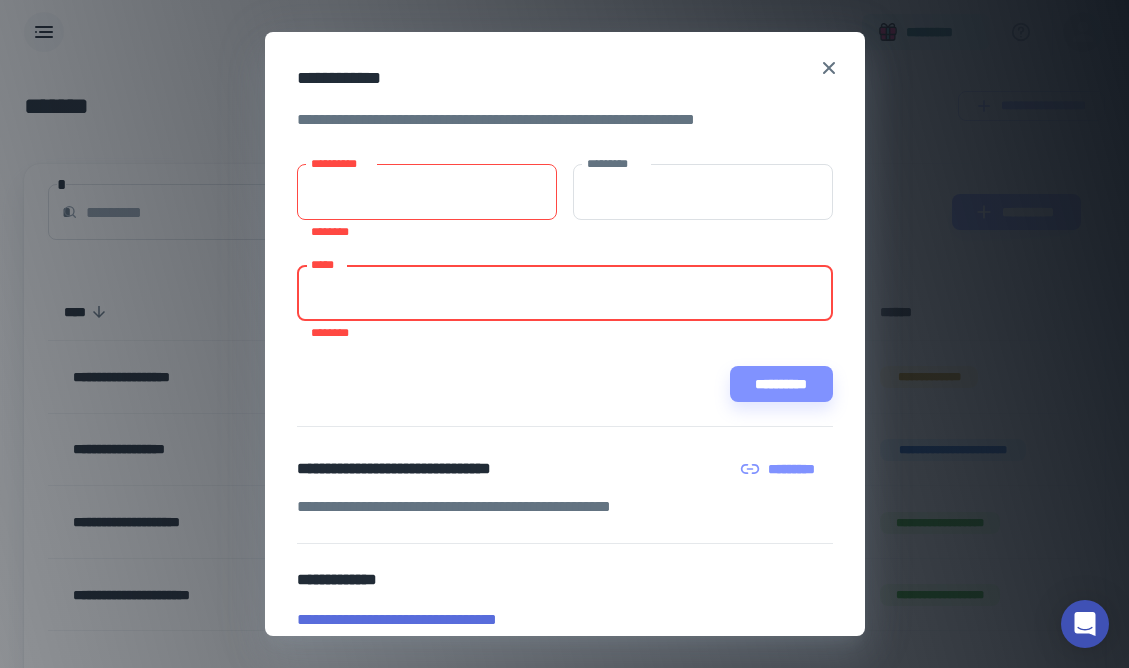 click on "*****" at bounding box center (565, 293) 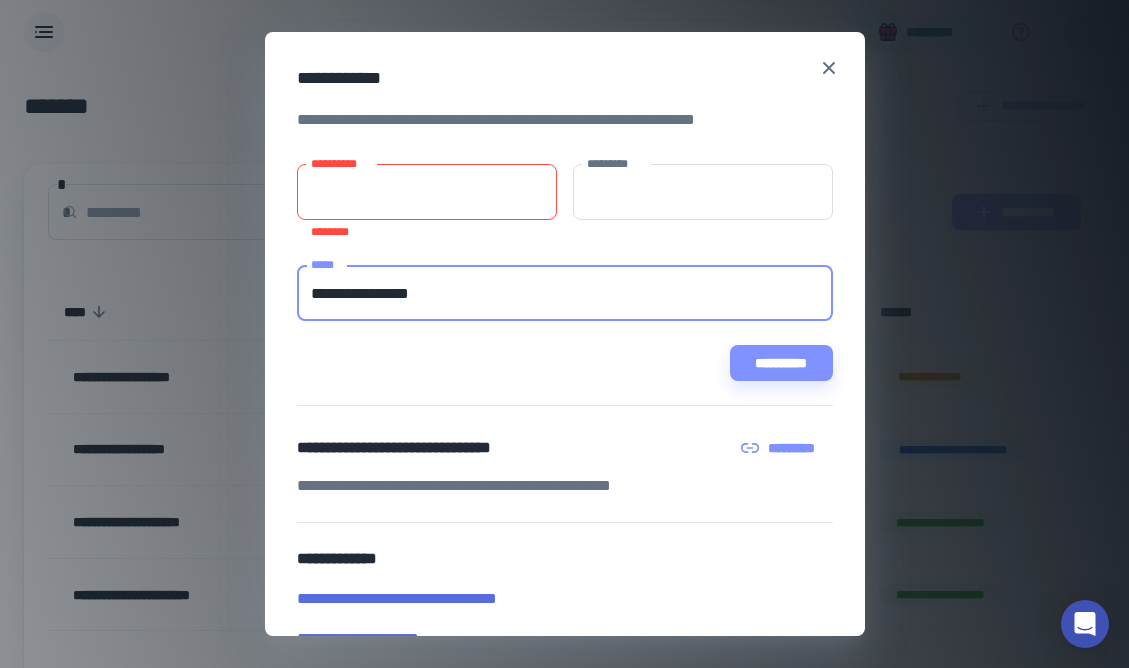 type on "**********" 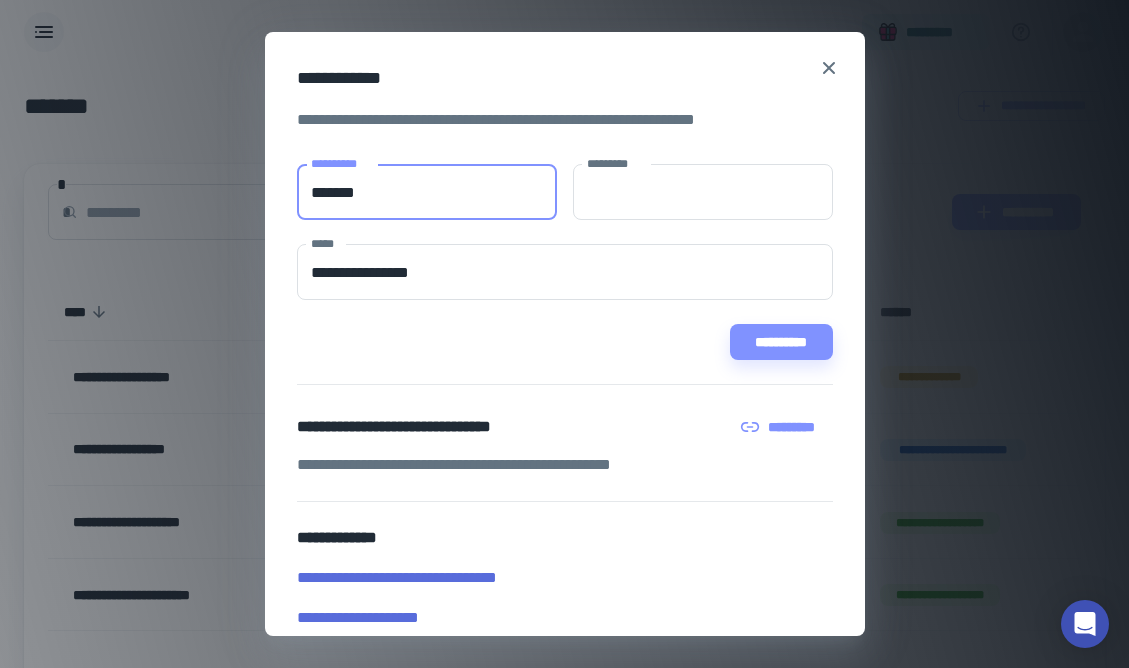 type on "*******" 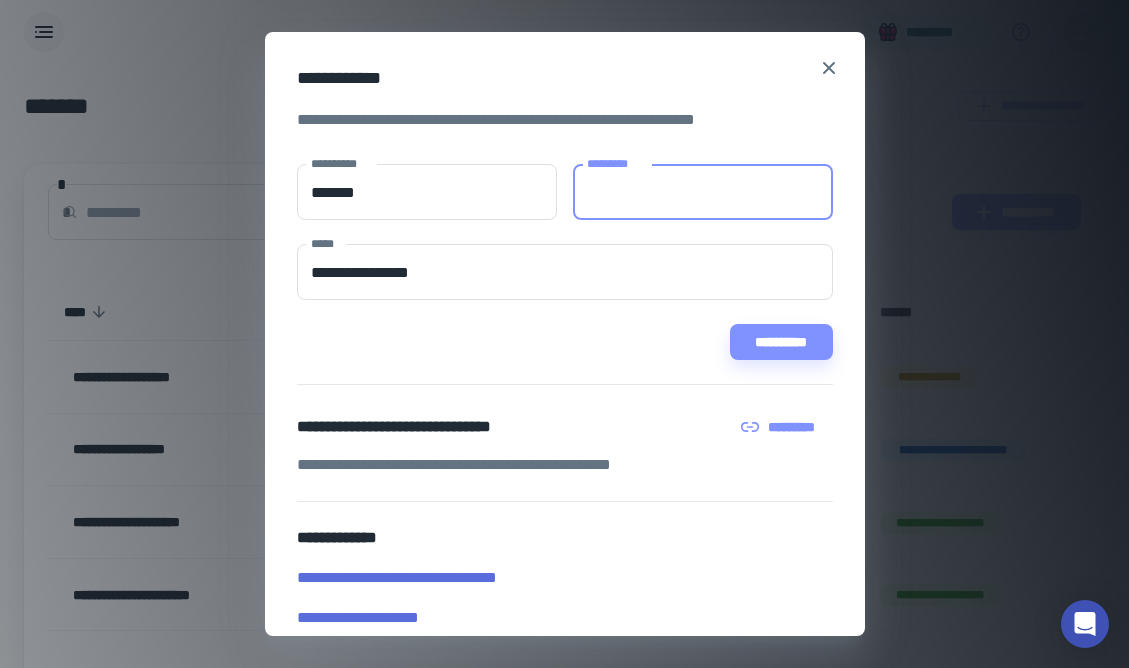 click on "*********" at bounding box center [703, 192] 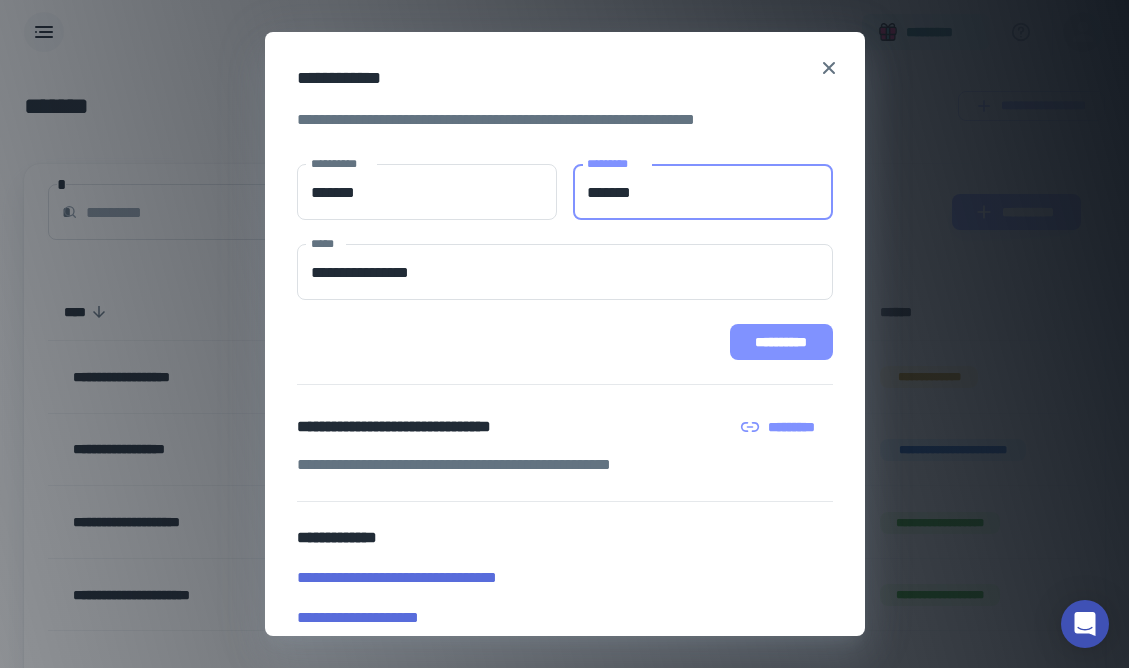 type on "*******" 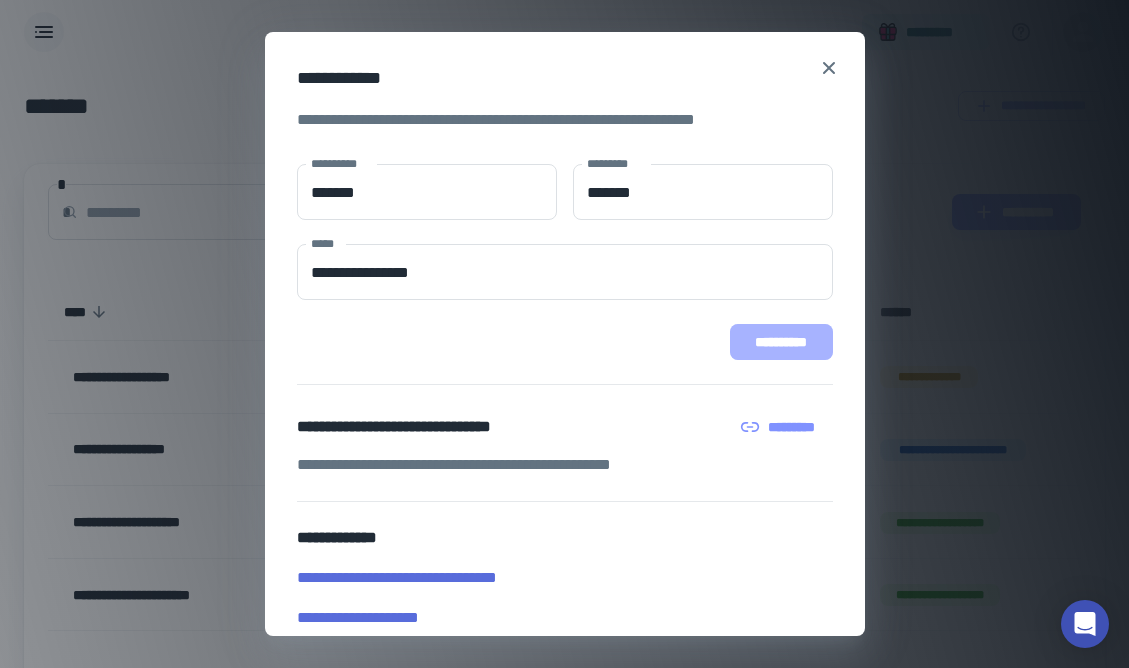 click on "**********" at bounding box center (781, 342) 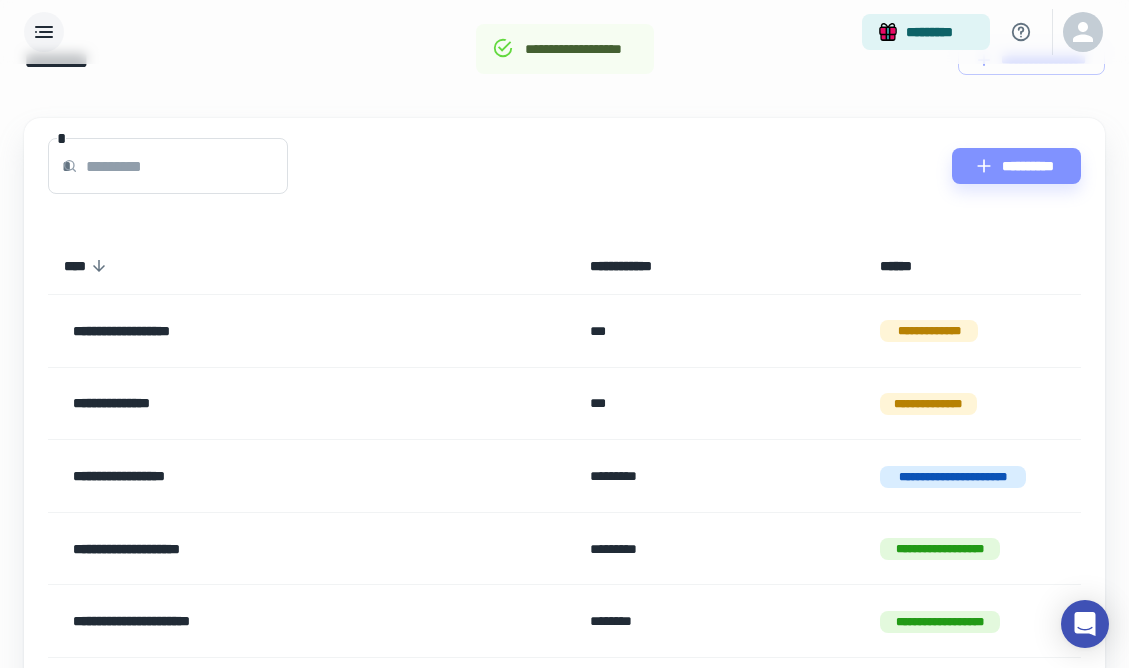 scroll, scrollTop: 0, scrollLeft: 0, axis: both 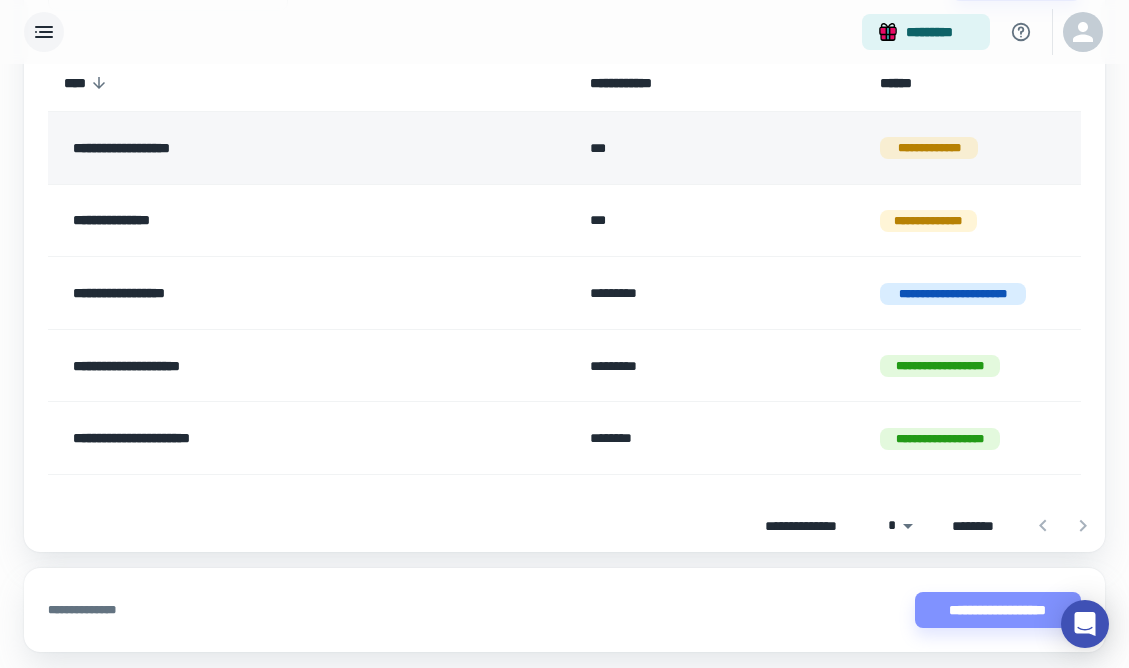 click on "**********" at bounding box center [972, 148] 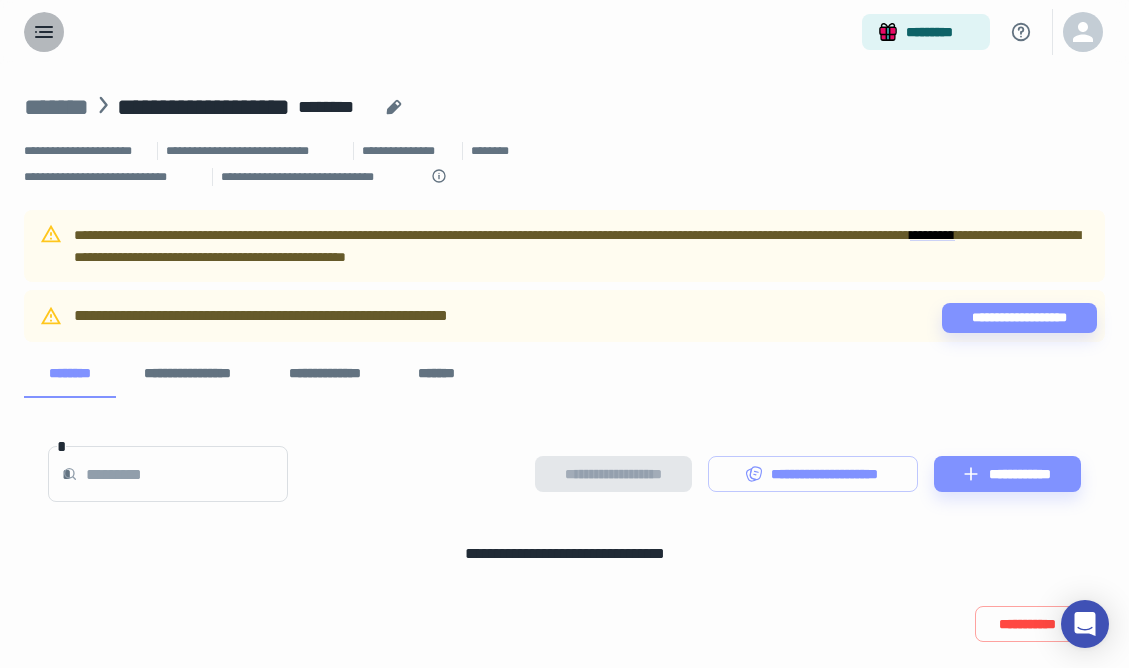 click 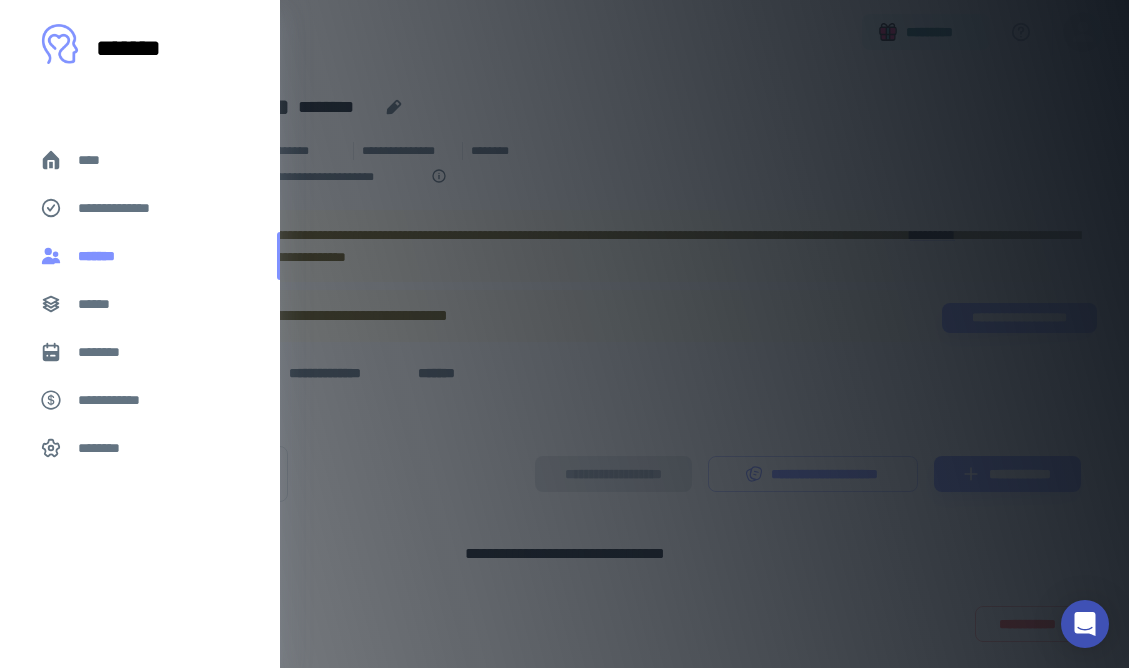 click on "*******" at bounding box center (140, 256) 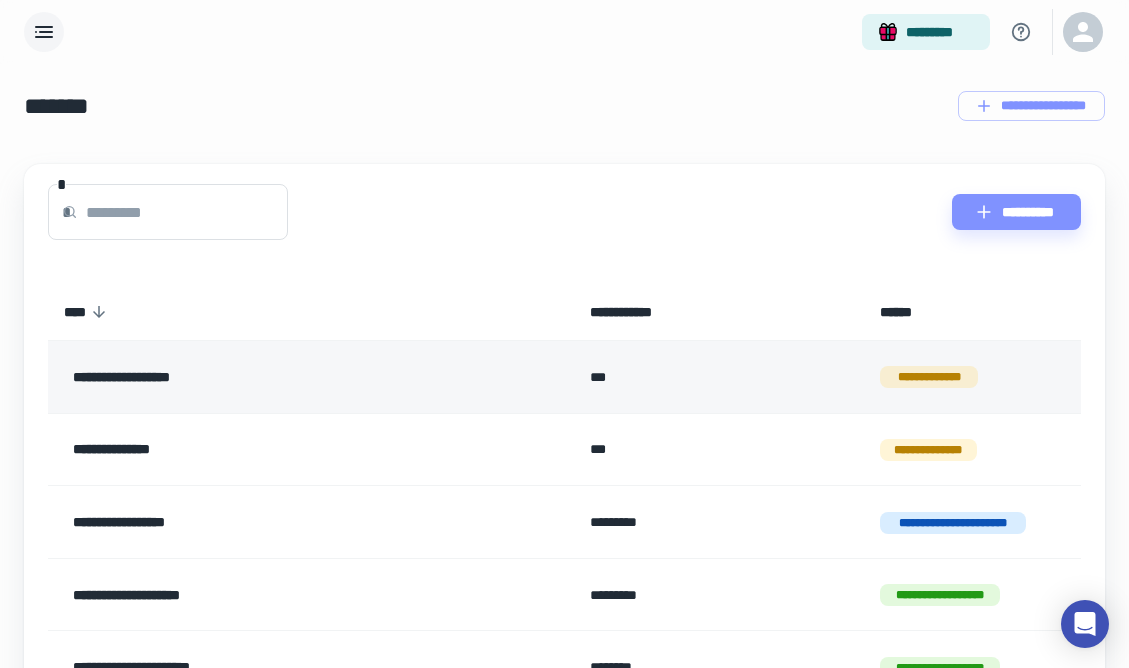 click on "**********" at bounding box center (972, 377) 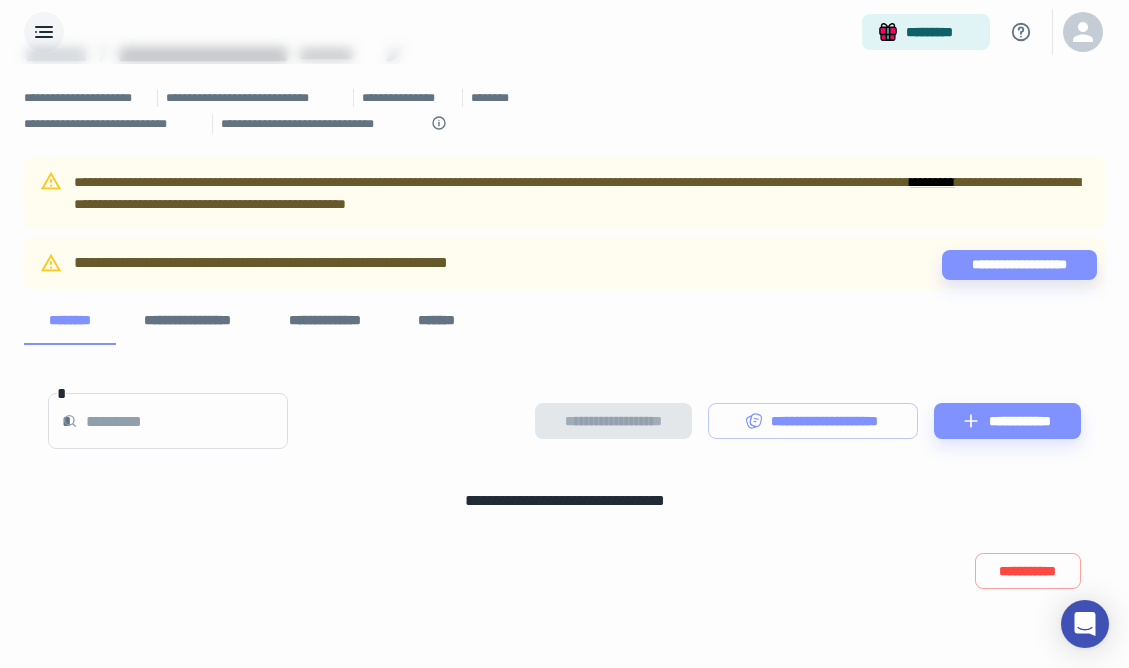 scroll, scrollTop: 54, scrollLeft: 0, axis: vertical 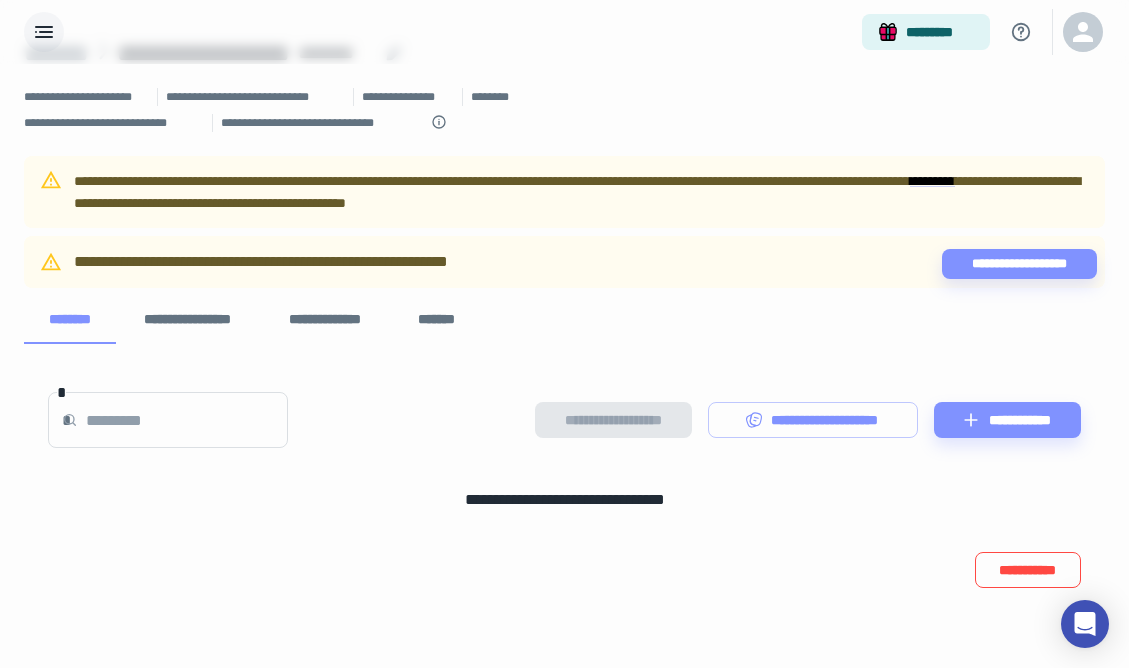 click on "**********" at bounding box center (1028, 570) 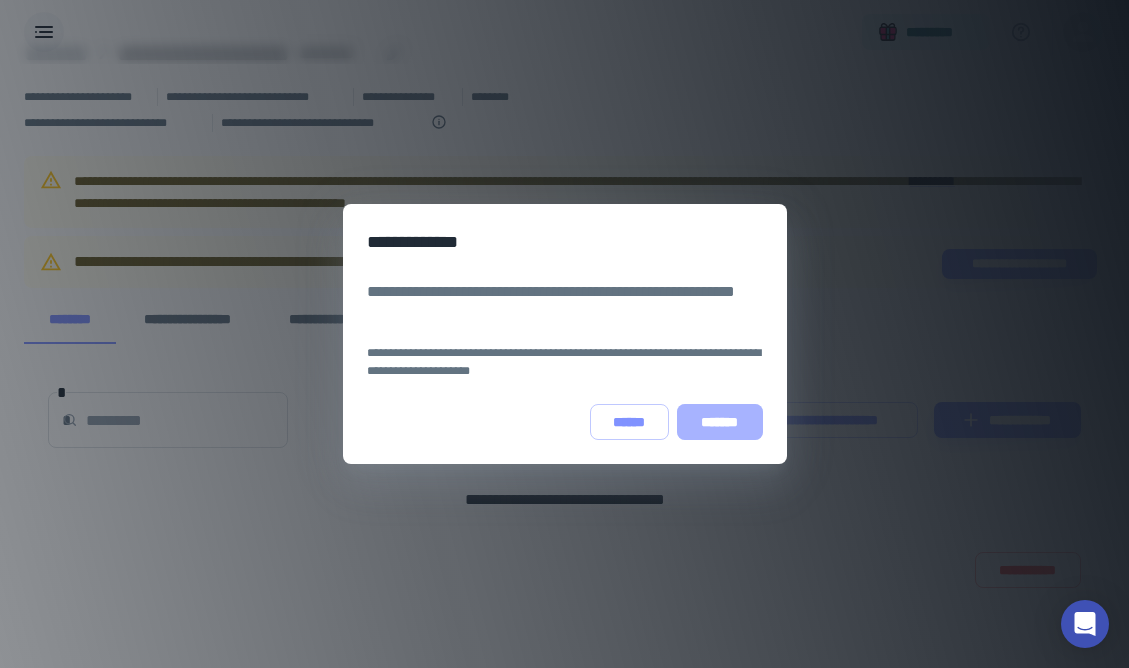 click on "*******" at bounding box center (720, 422) 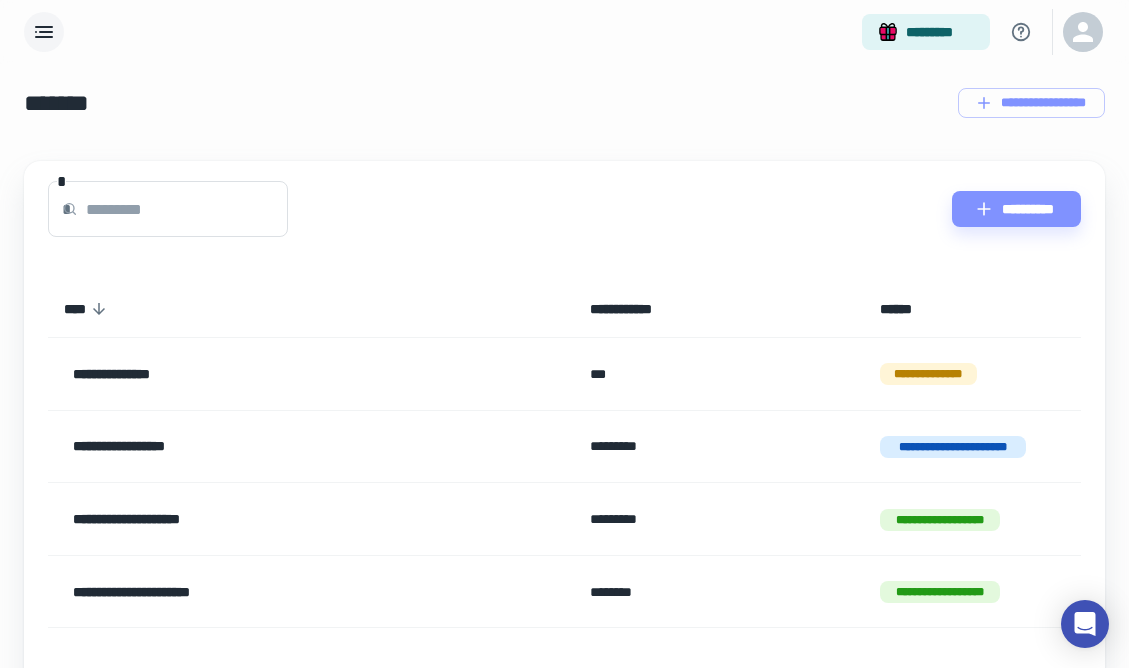 scroll, scrollTop: 0, scrollLeft: 0, axis: both 